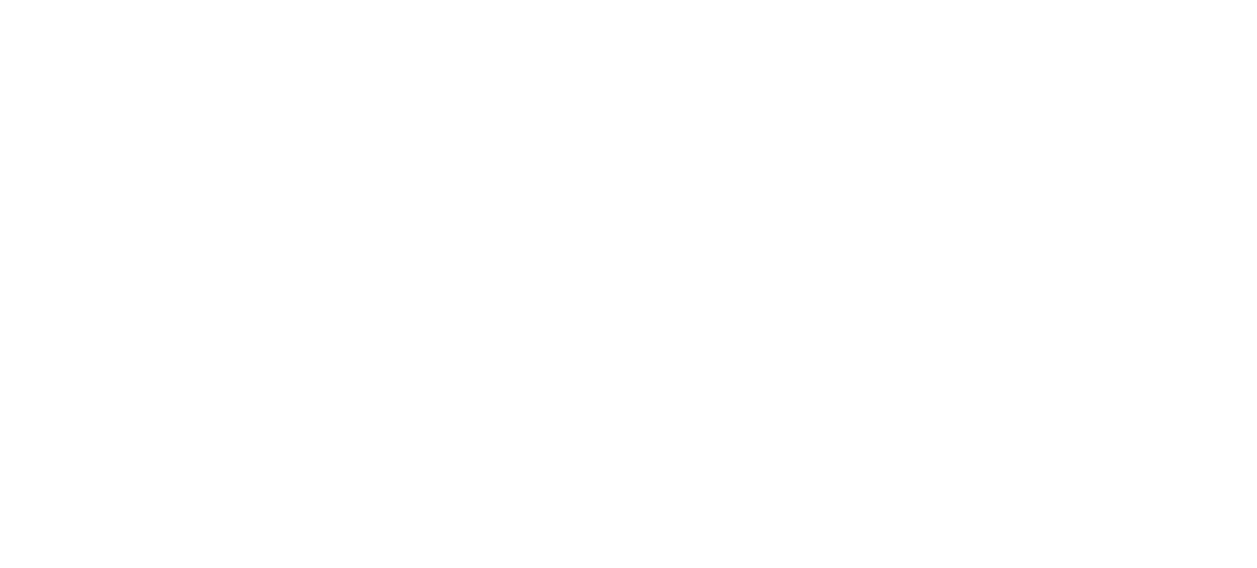 scroll, scrollTop: 0, scrollLeft: 0, axis: both 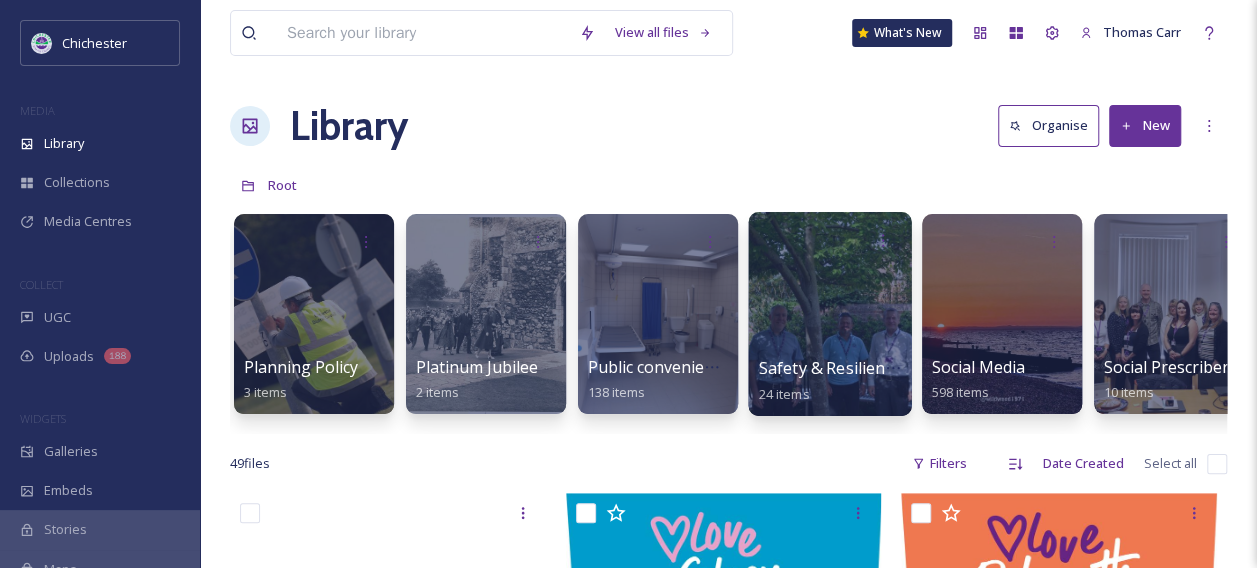 click at bounding box center [829, 314] 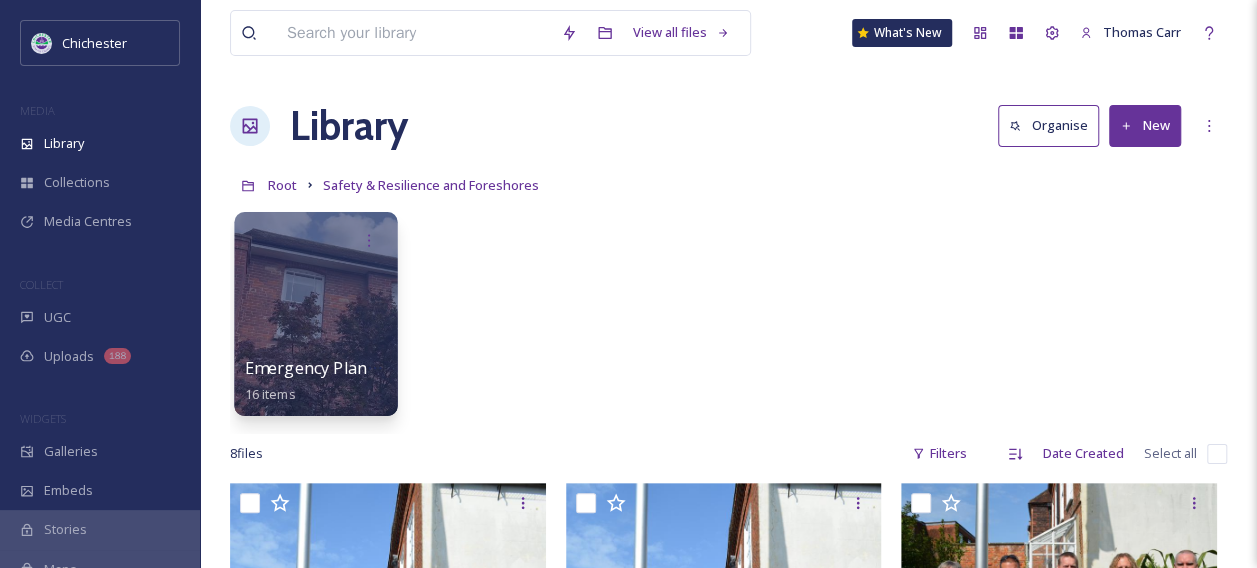 click at bounding box center [315, 314] 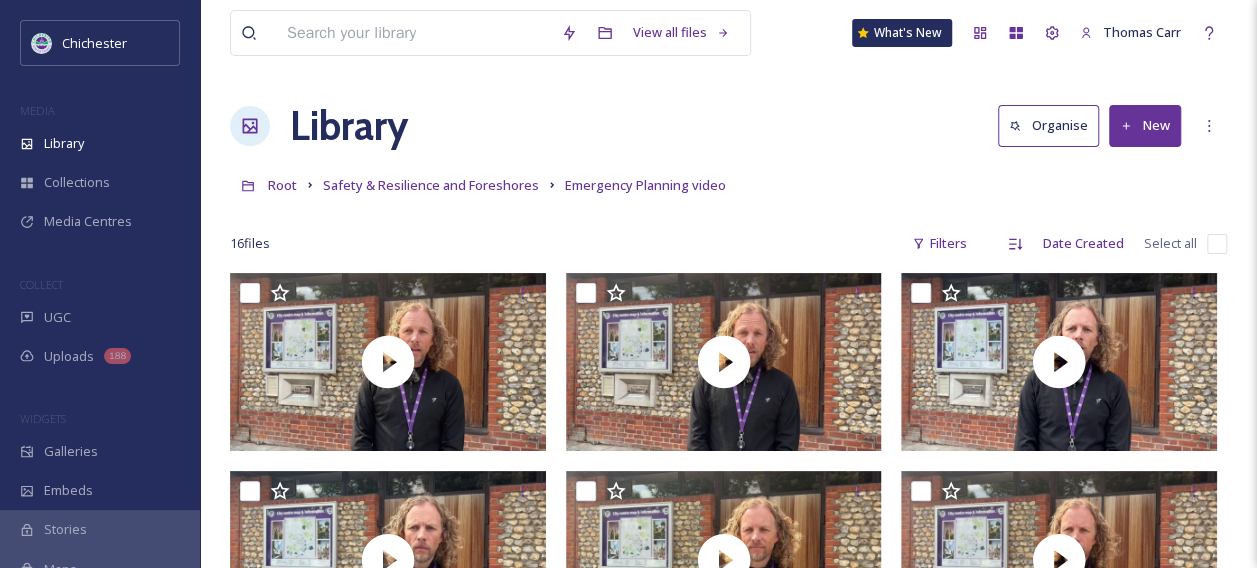 click at bounding box center [1217, 244] 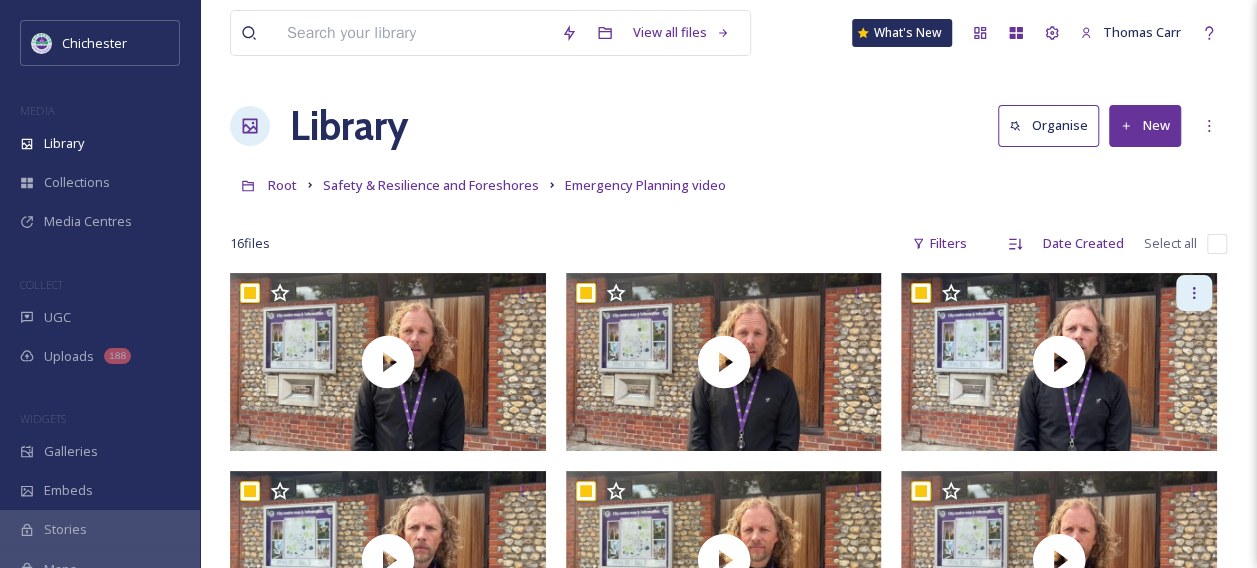 checkbox on "true" 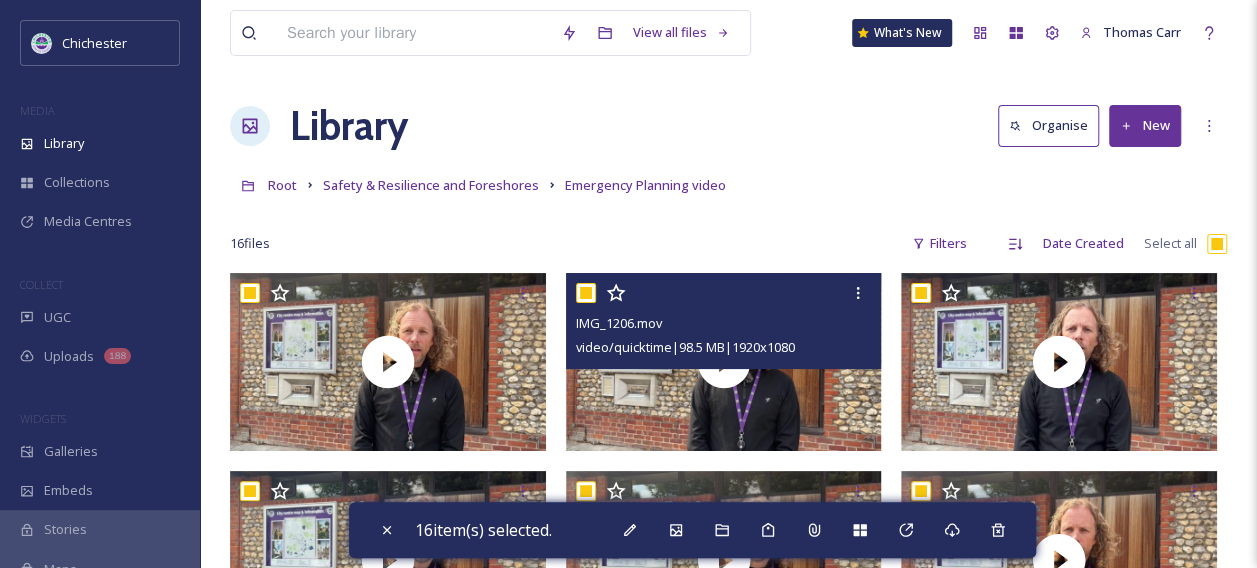 drag, startPoint x: 484, startPoint y: 446, endPoint x: 628, endPoint y: 358, distance: 168.76018 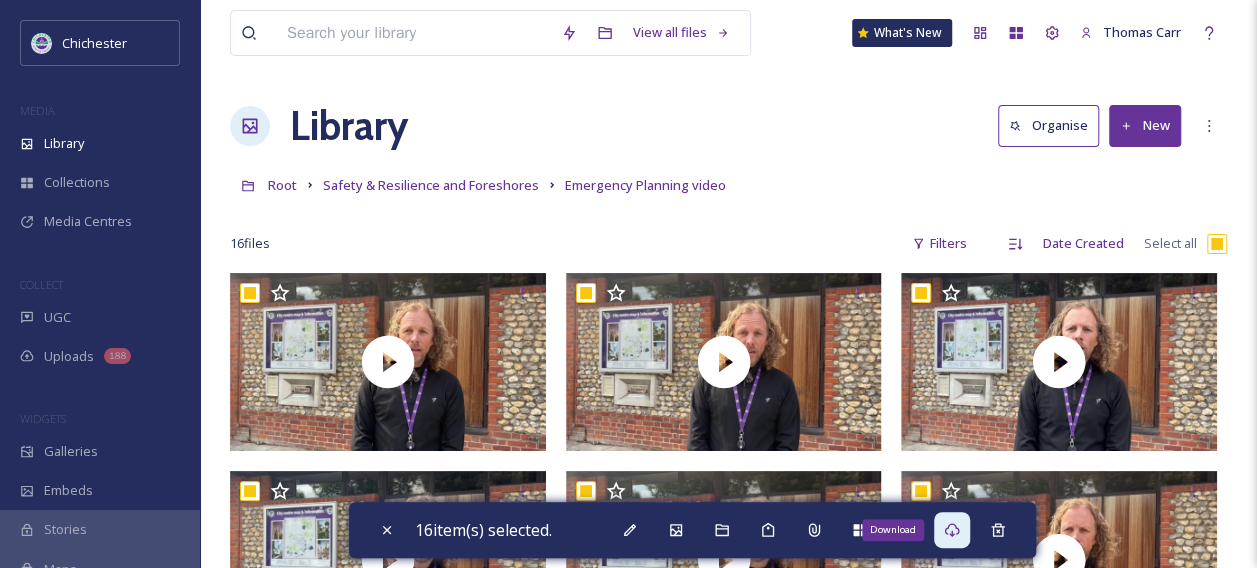 click 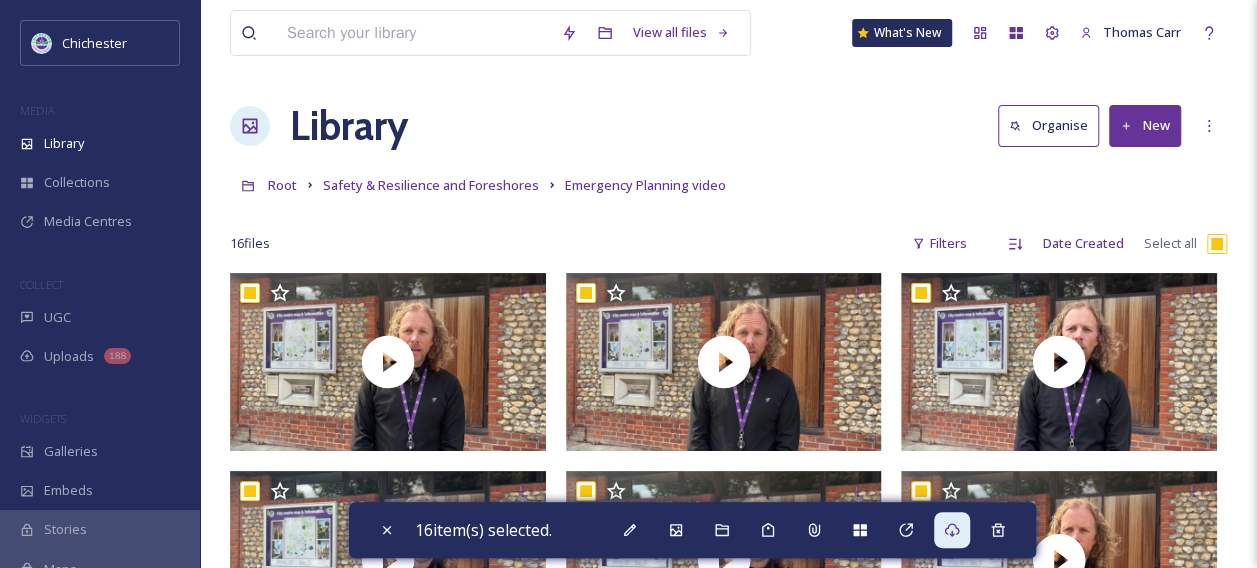 click on "Library Organise New" at bounding box center (728, 126) 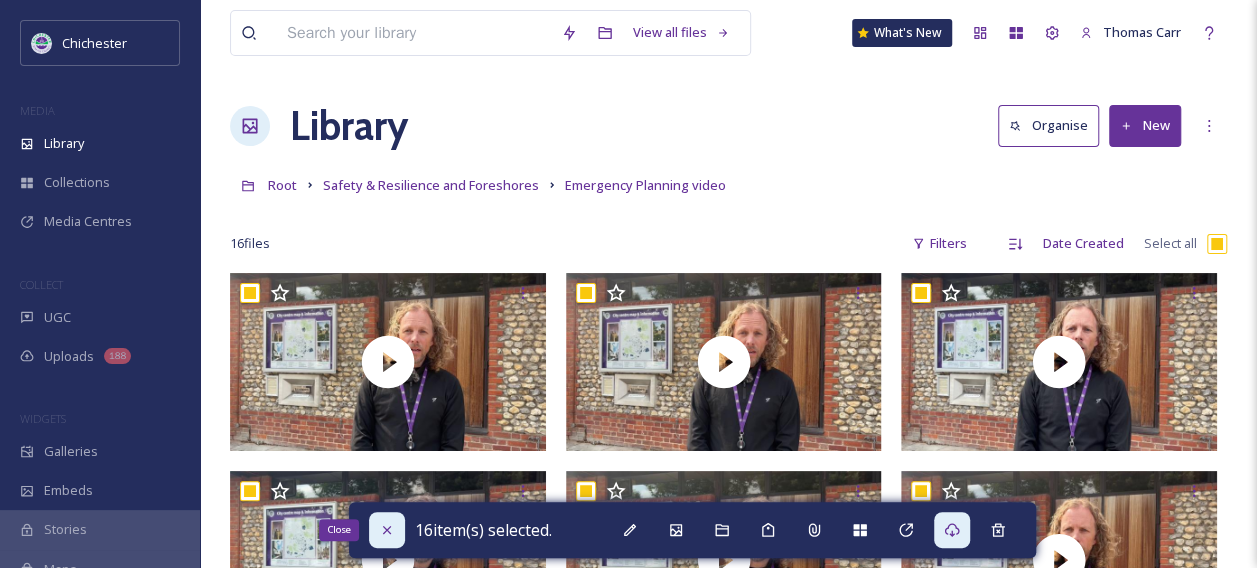 click on "Close" at bounding box center [387, 530] 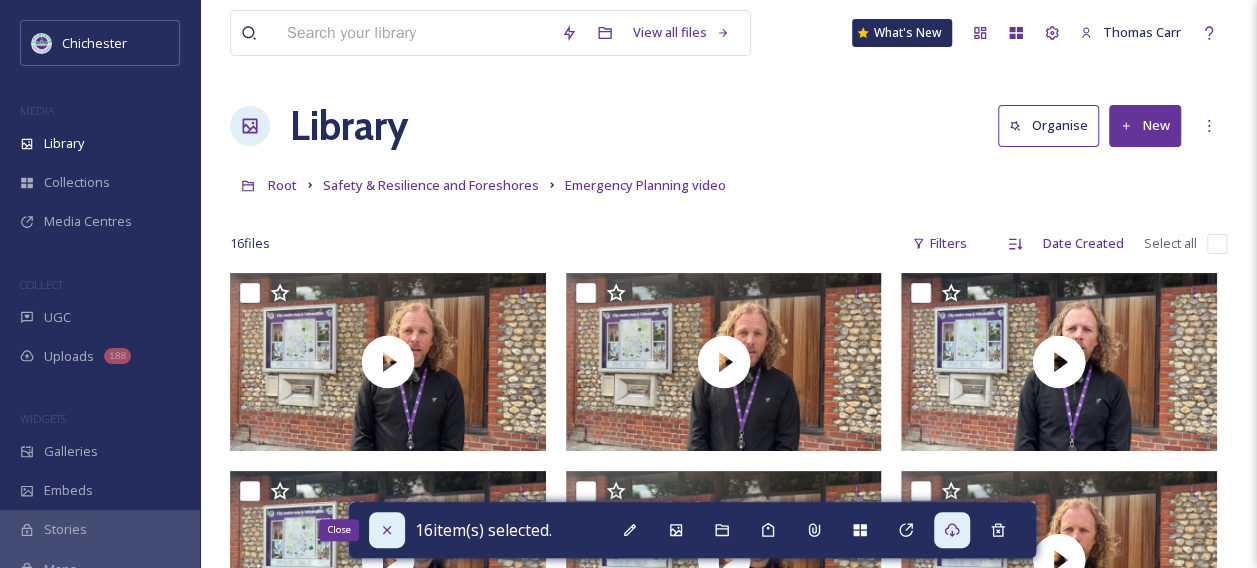 checkbox on "false" 